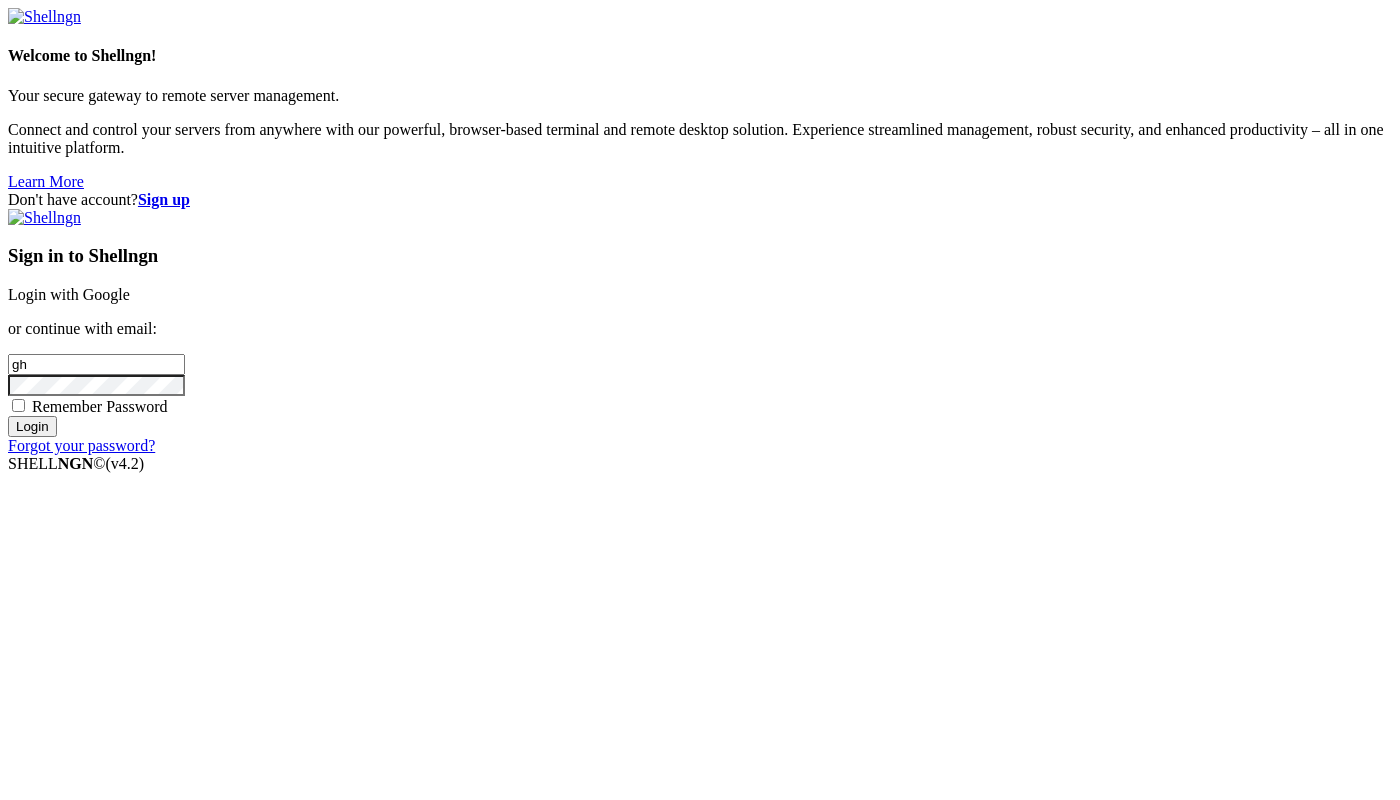 scroll, scrollTop: 0, scrollLeft: 0, axis: both 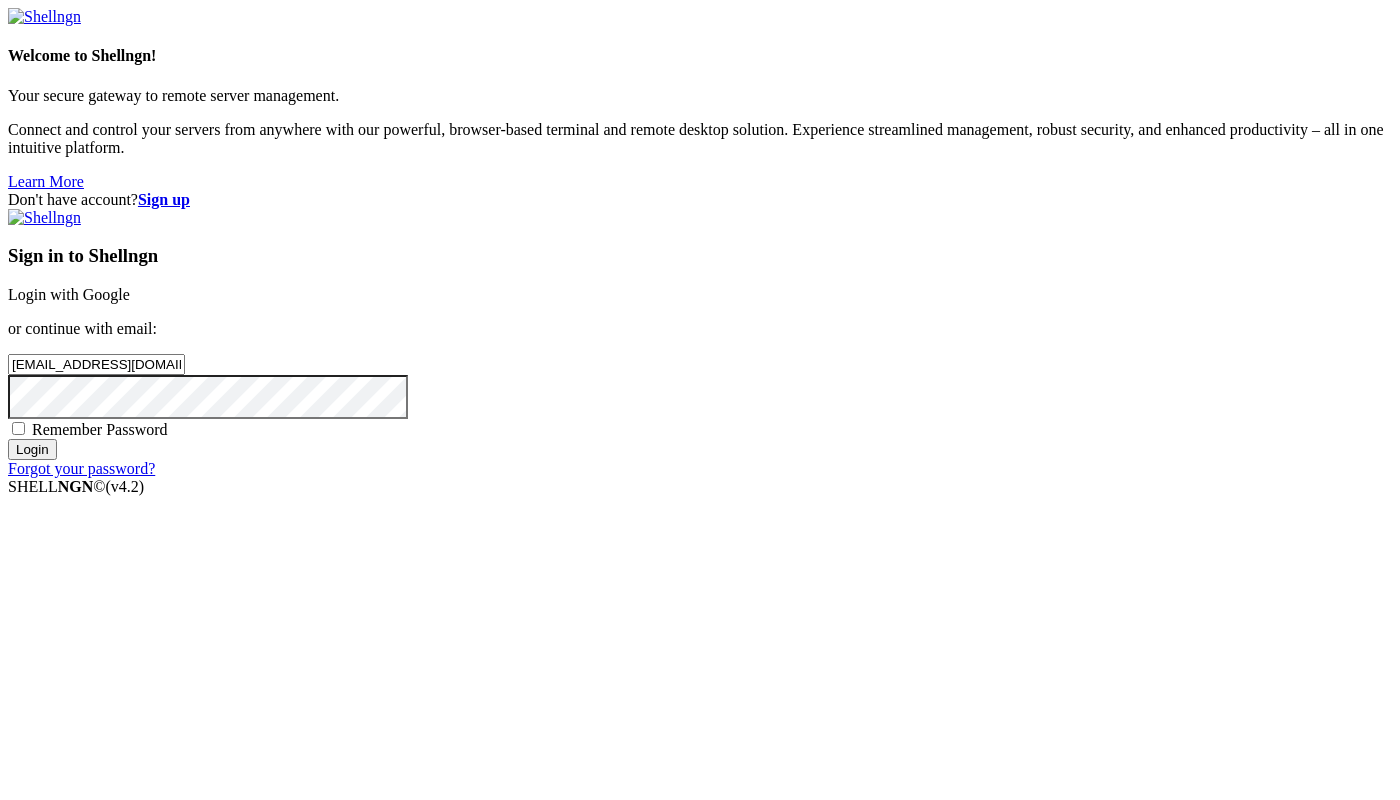 type on "[EMAIL_ADDRESS][DOMAIN_NAME]" 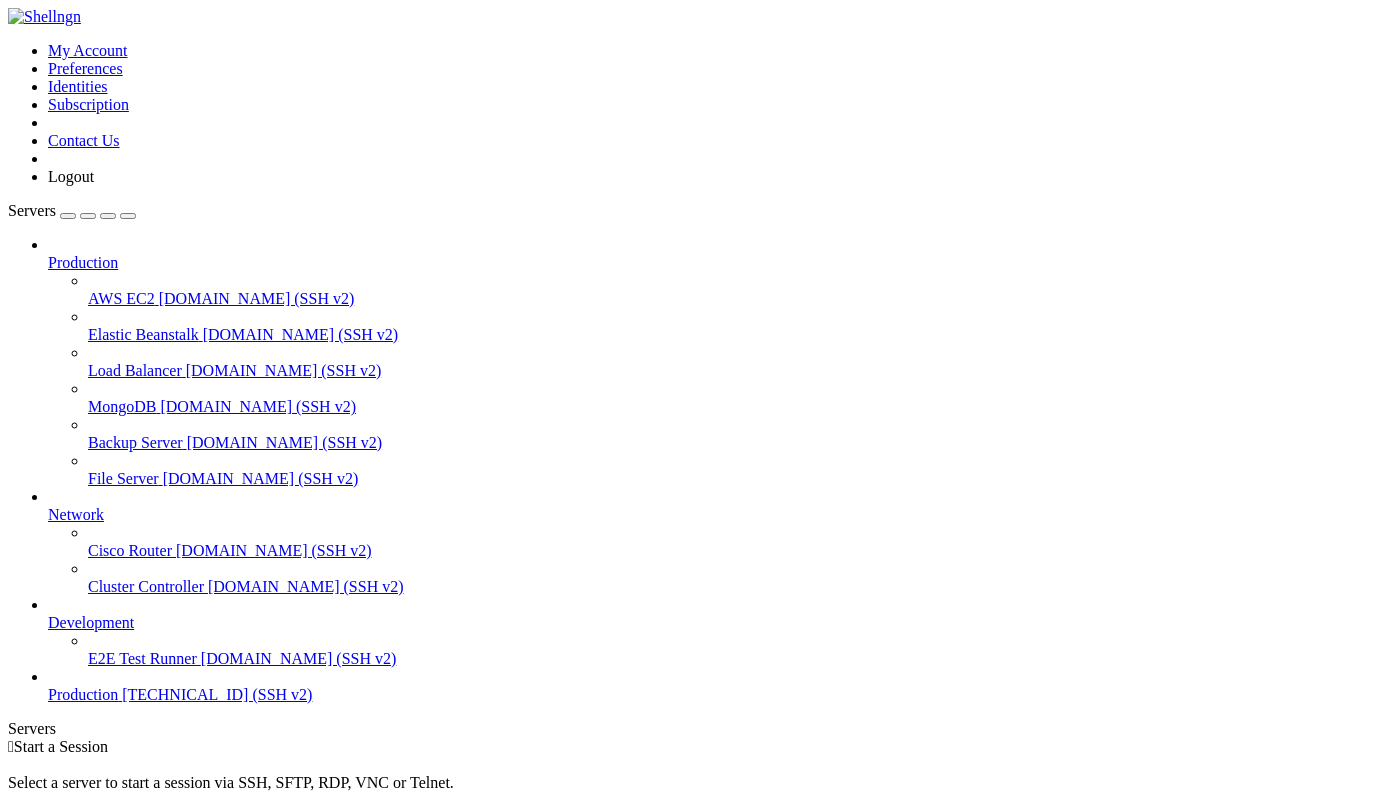 click on "Production" at bounding box center (83, 694) 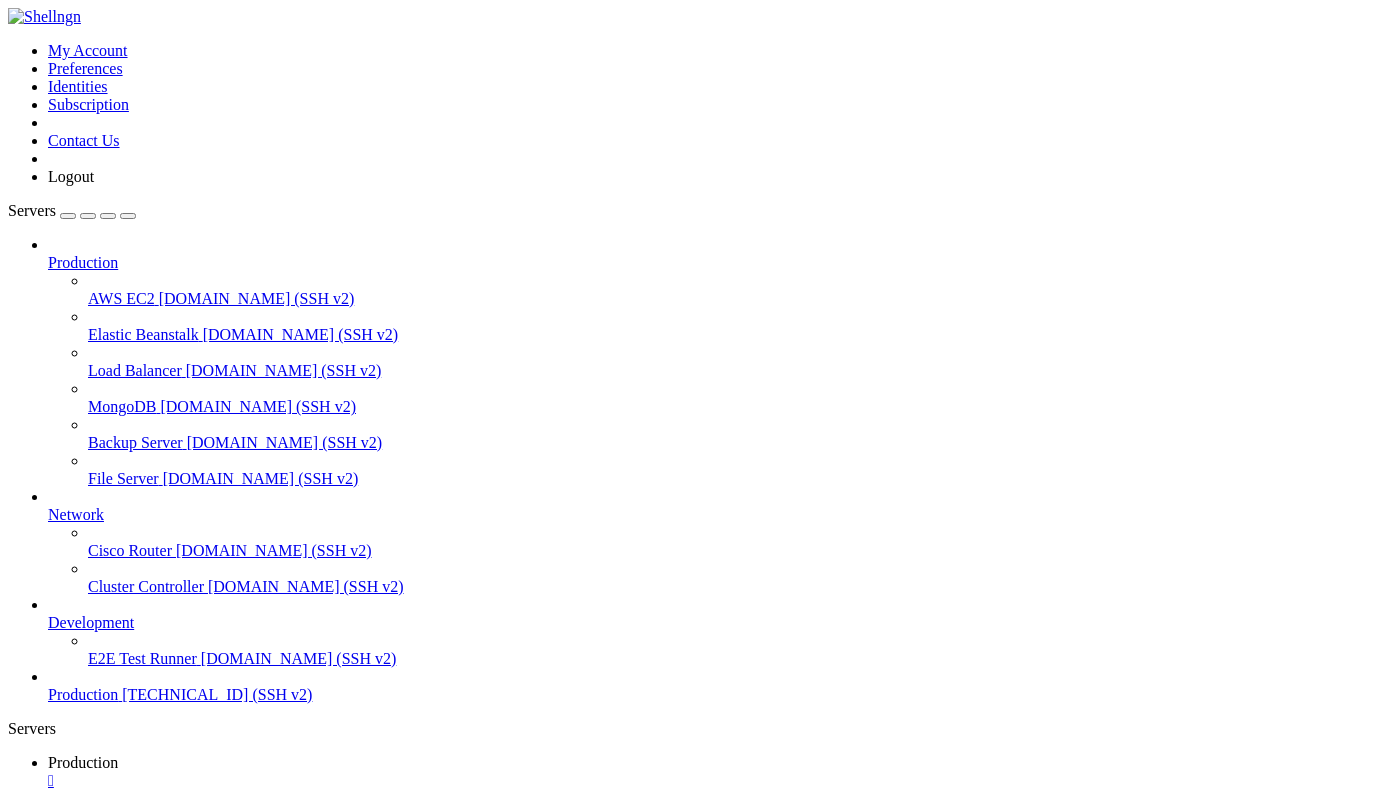 scroll, scrollTop: 0, scrollLeft: 0, axis: both 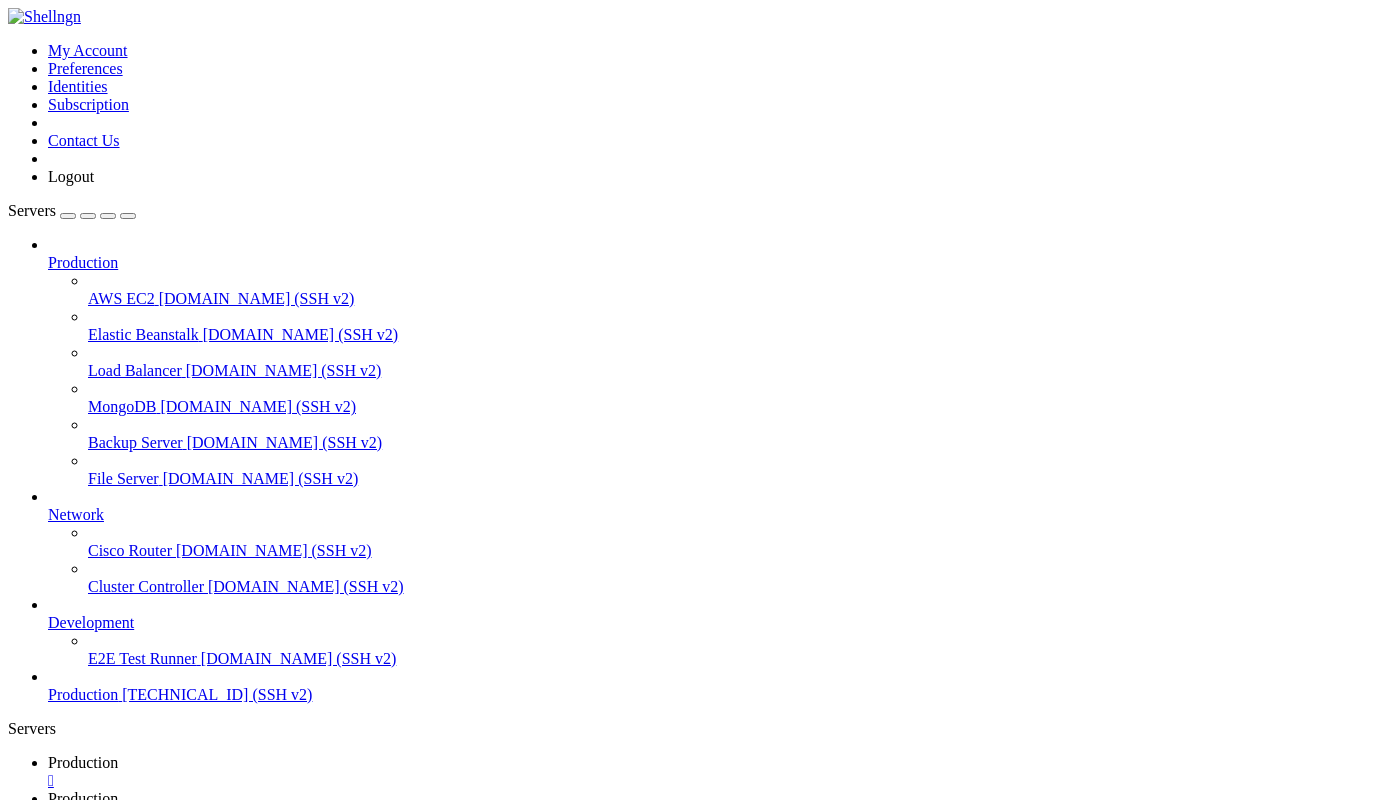 click on "  code" at bounding box center [29, 1326] 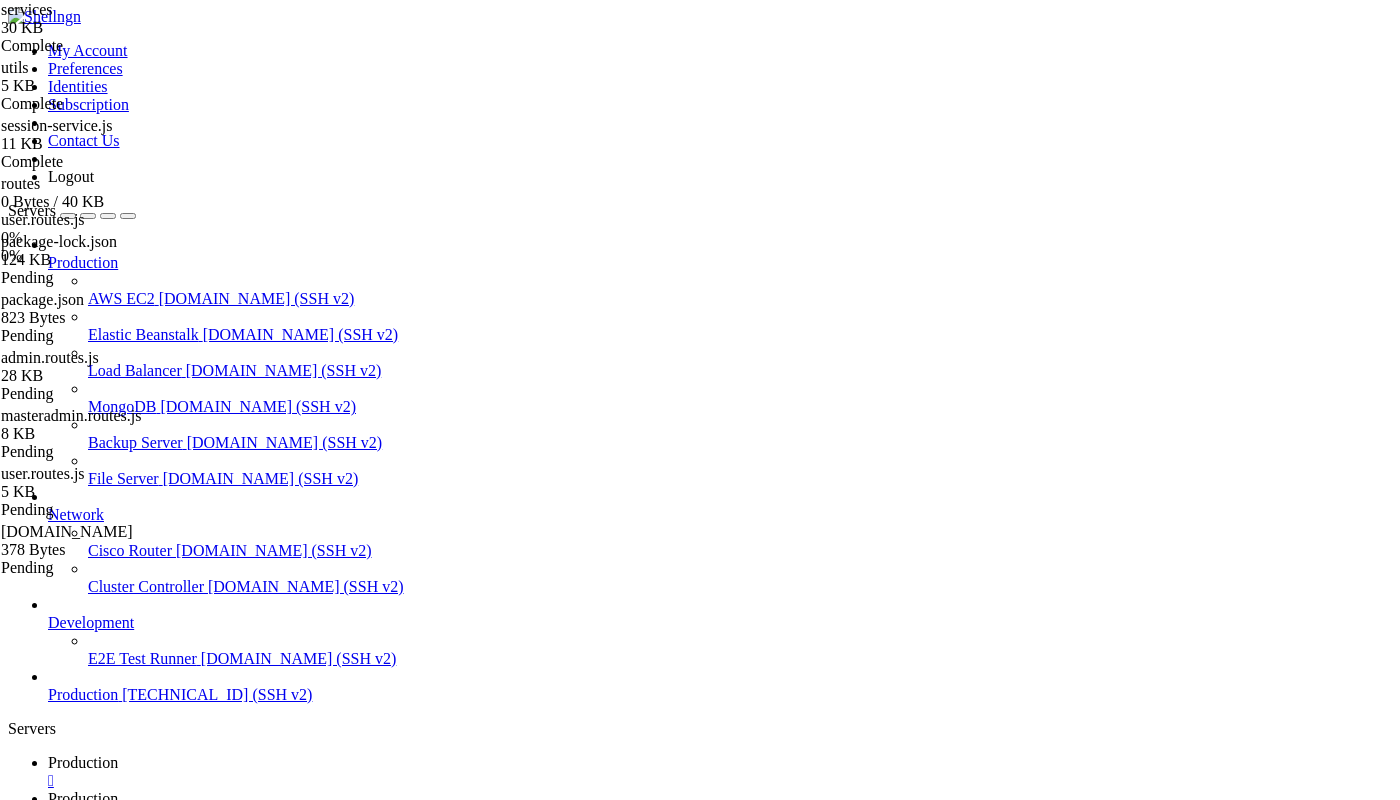scroll, scrollTop: 0, scrollLeft: 0, axis: both 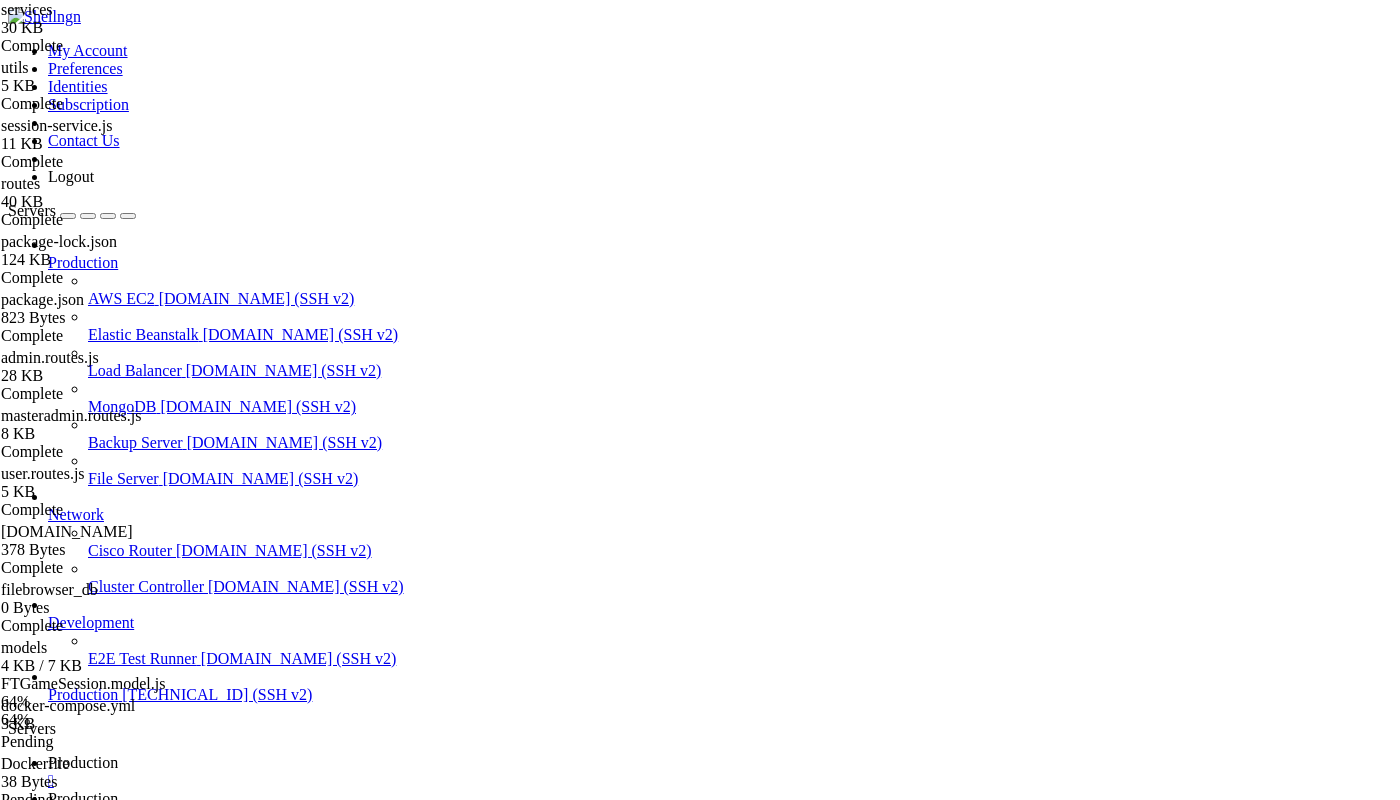 click on "  user.routes.js" at bounding box center [247, 1745] 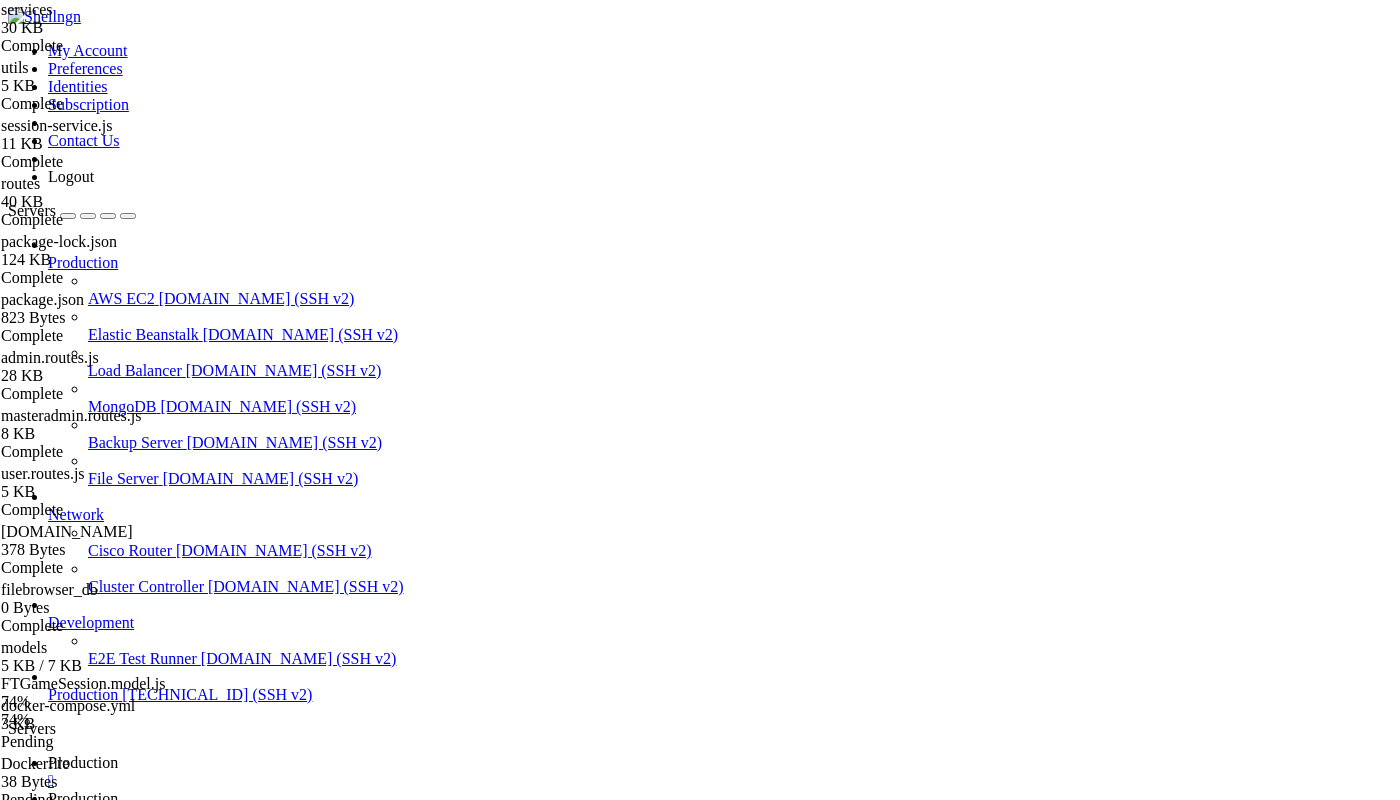 click on "  user.routes.js" at bounding box center [55, 1744] 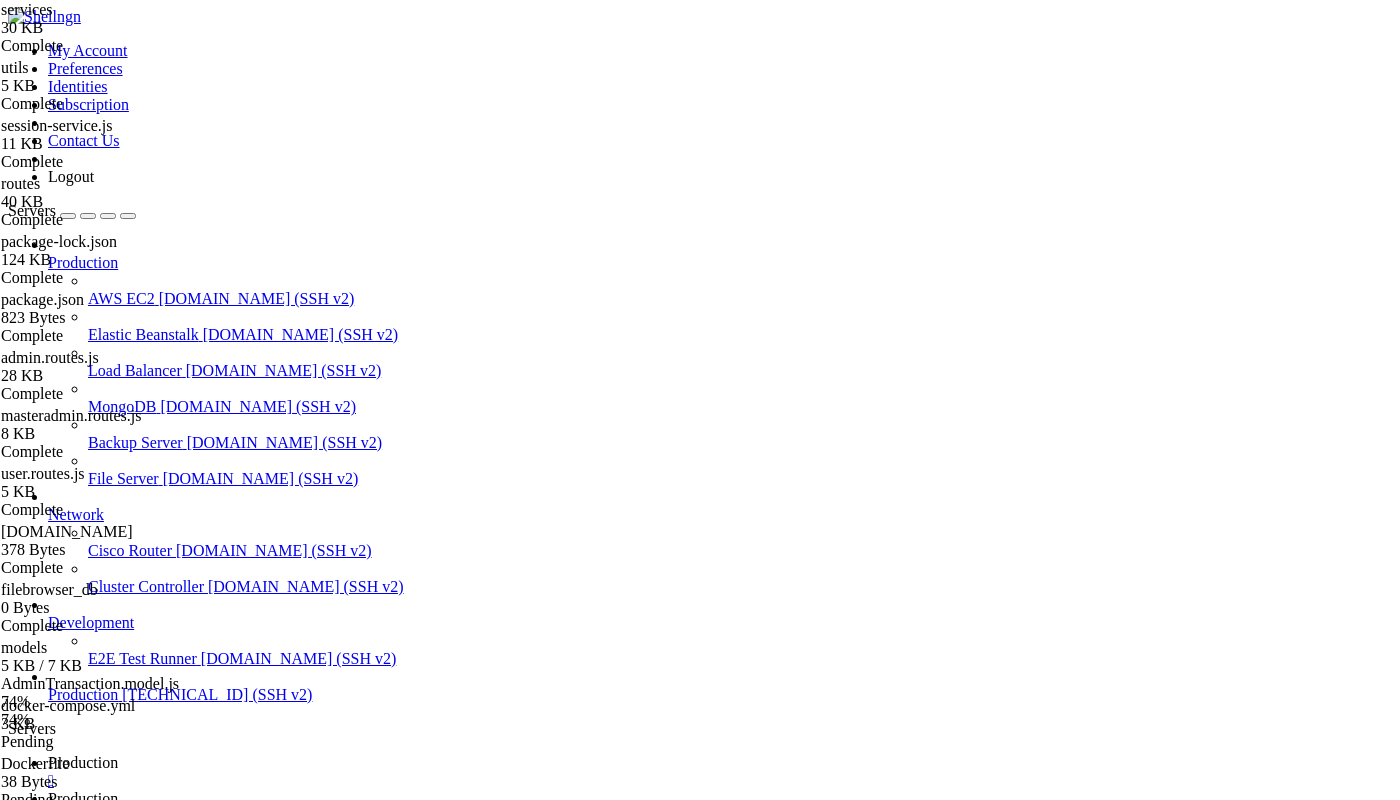 scroll, scrollTop: 525, scrollLeft: 0, axis: vertical 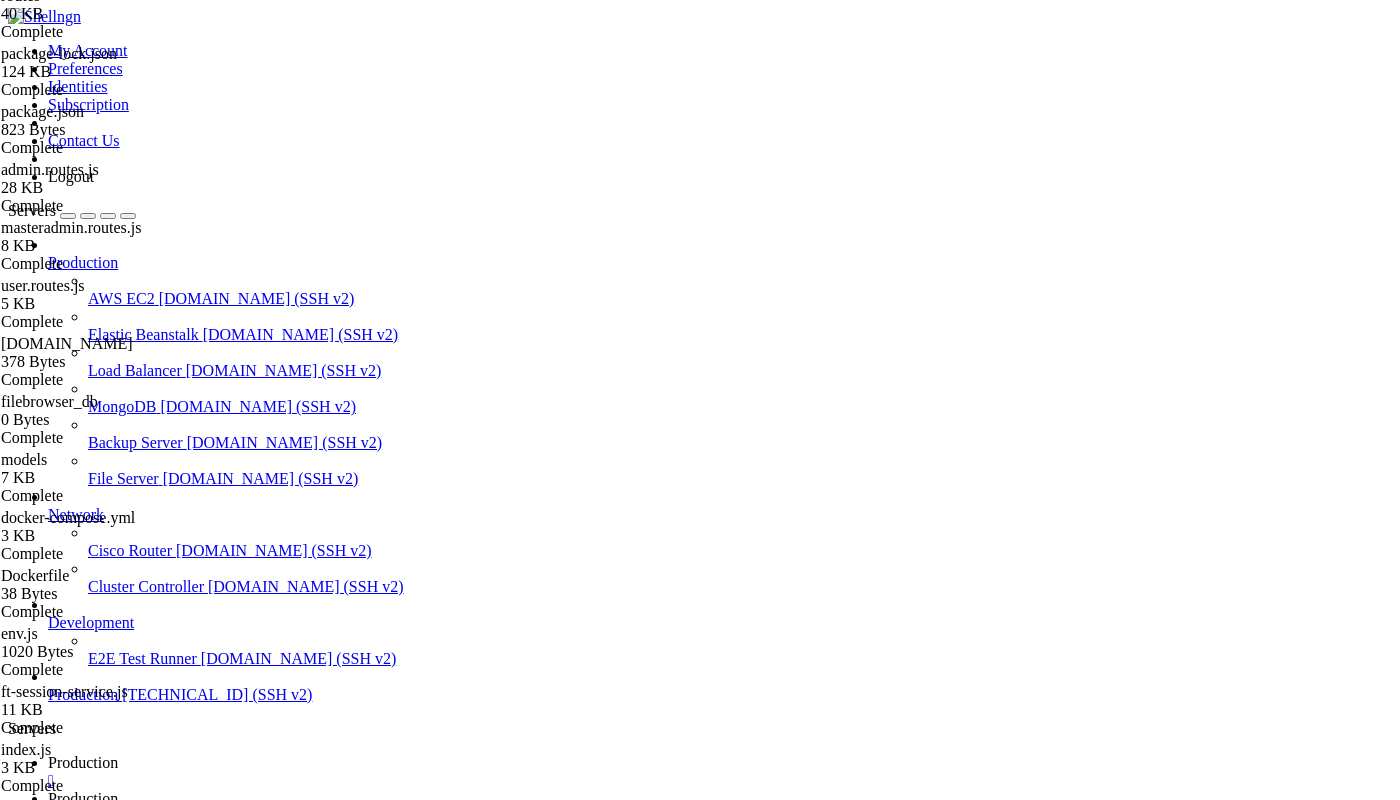 click on "Production" at bounding box center (83, 762) 